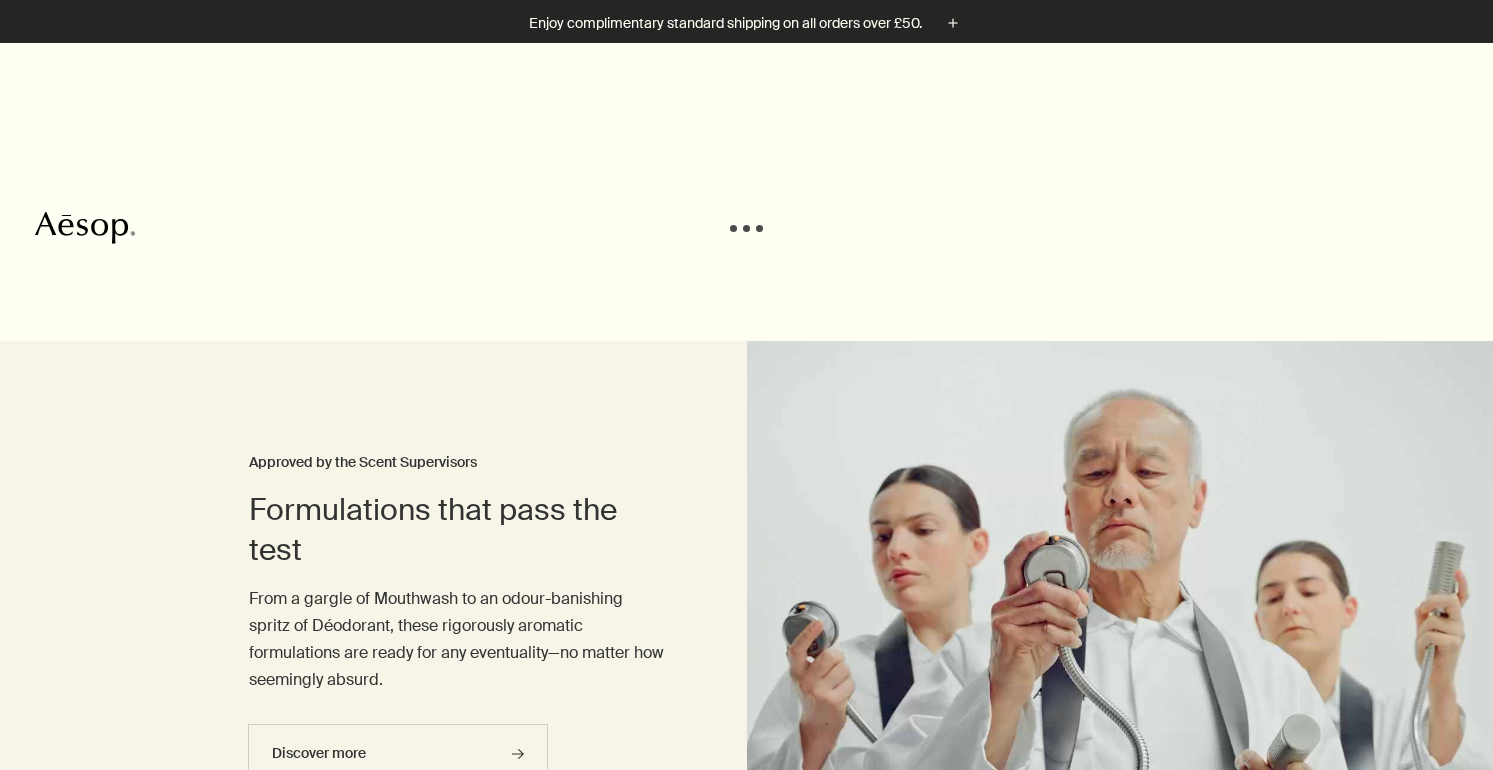 scroll, scrollTop: 544, scrollLeft: 0, axis: vertical 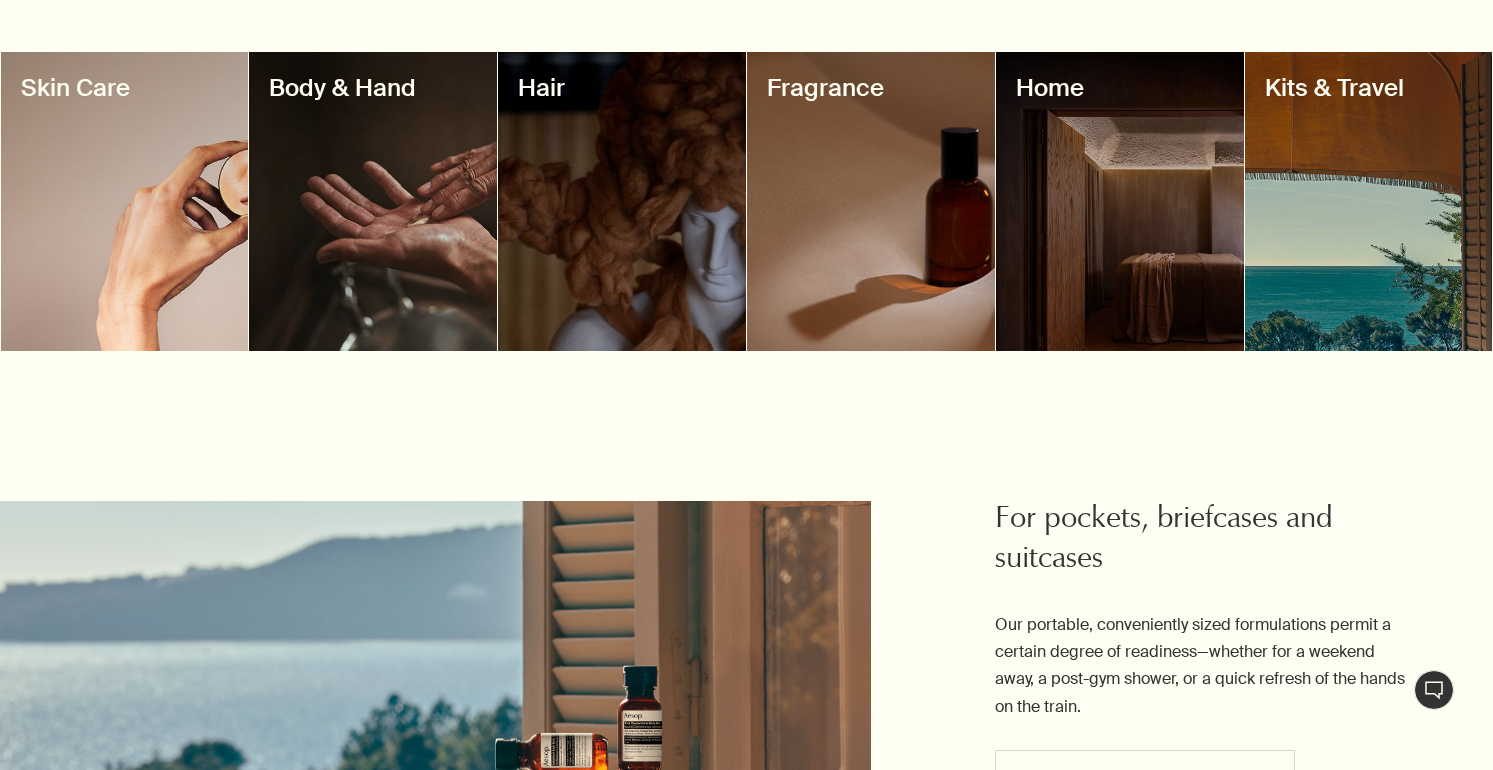 click at bounding box center [871, 201] 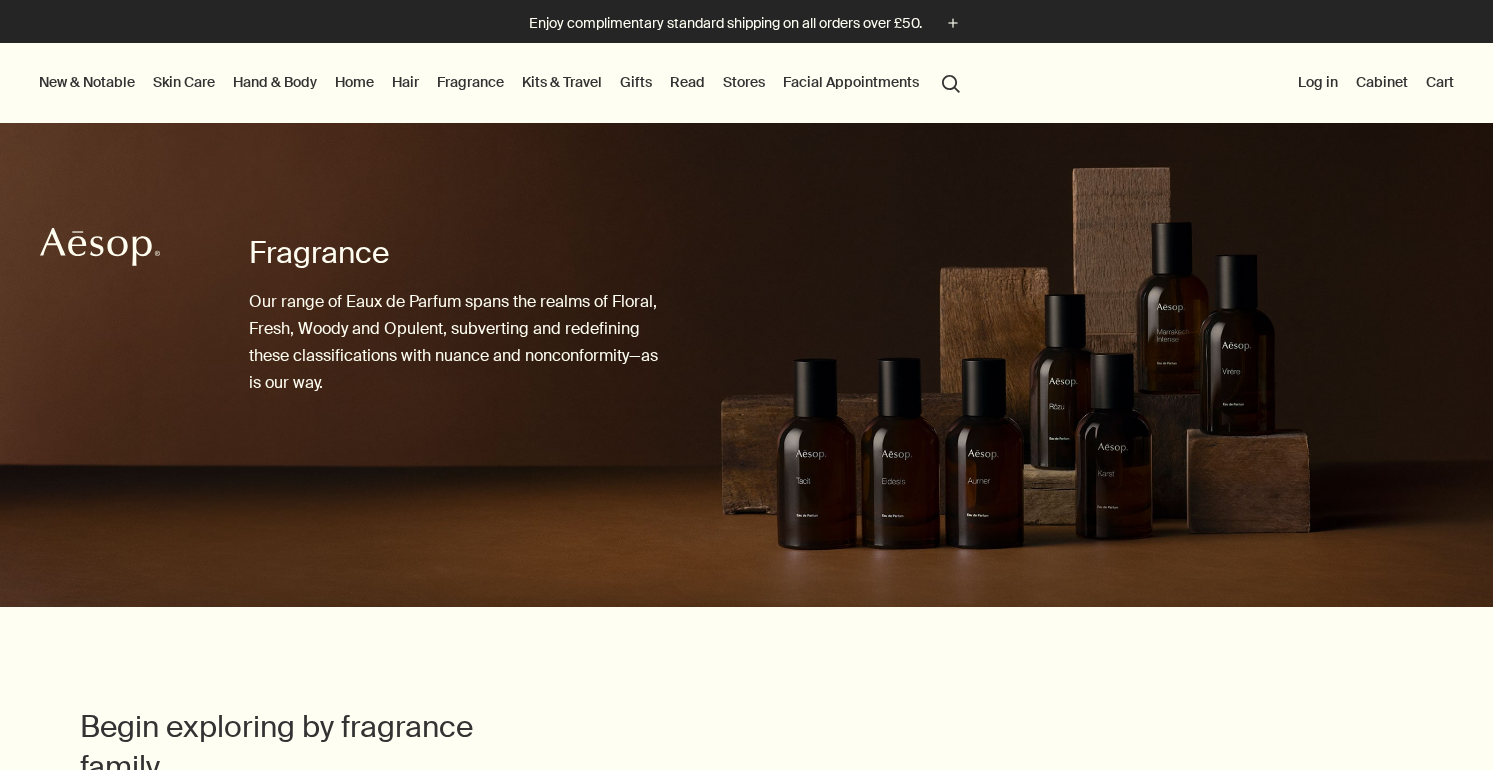scroll, scrollTop: 0, scrollLeft: 0, axis: both 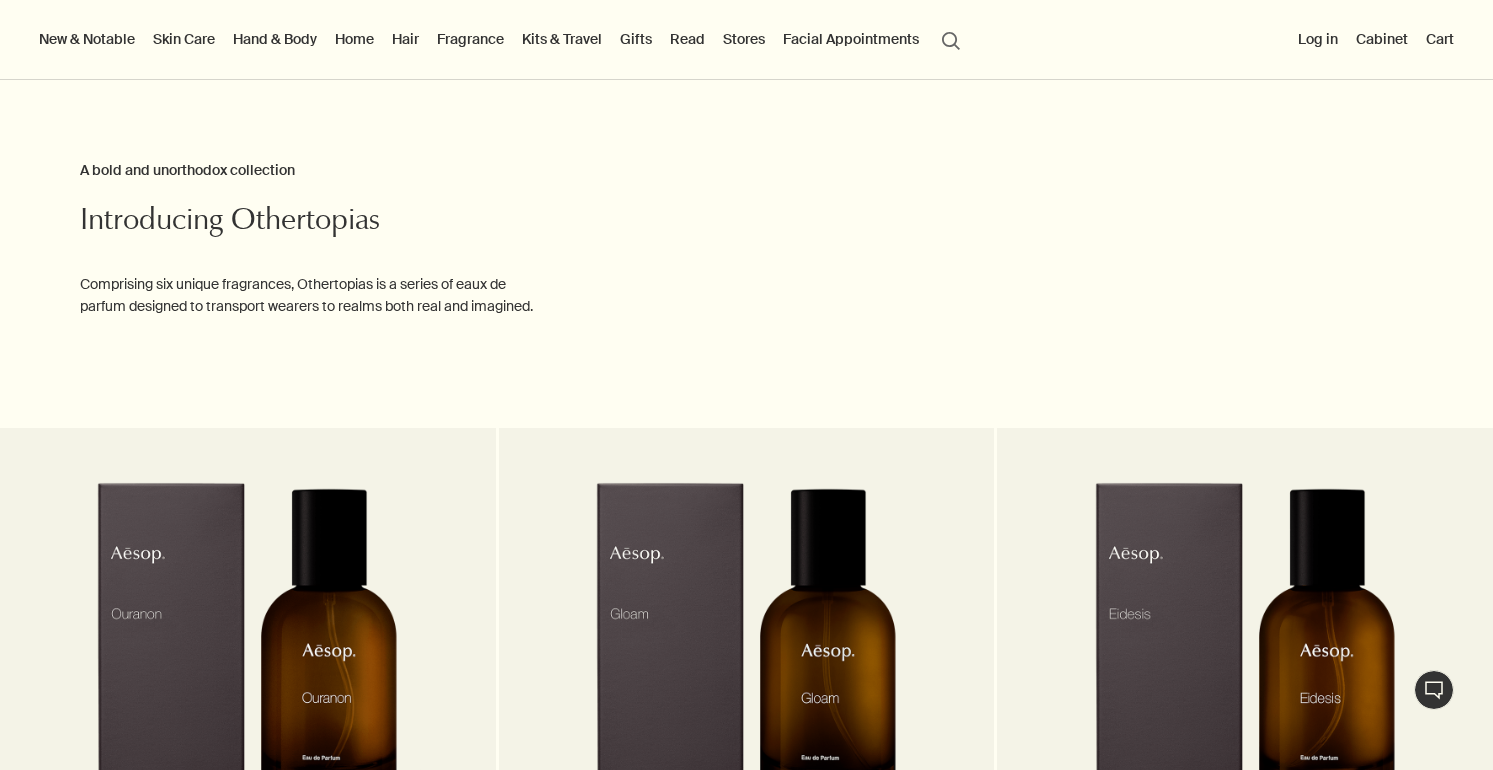 click on "Fragrance" at bounding box center [470, 39] 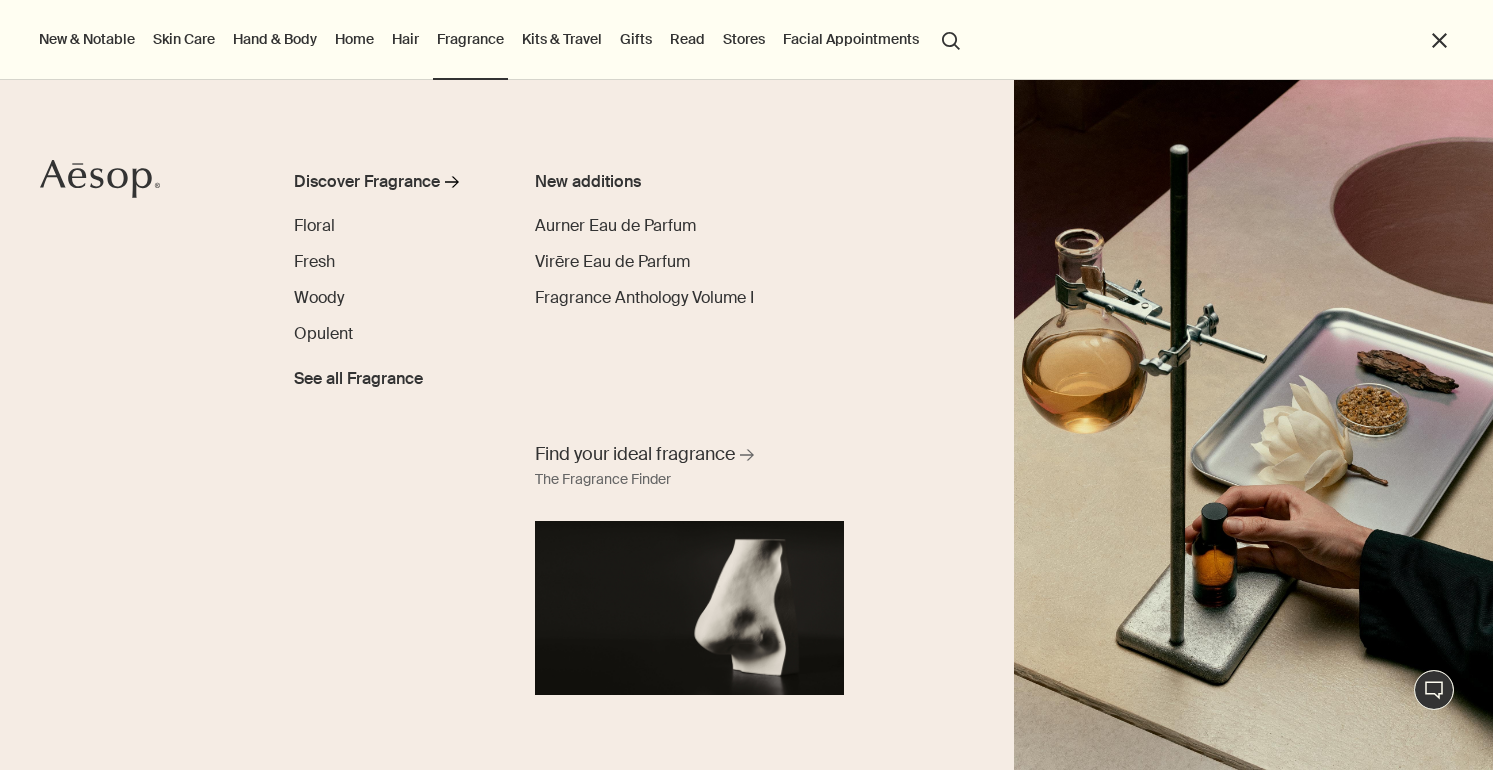 click on "search Search" at bounding box center [951, 39] 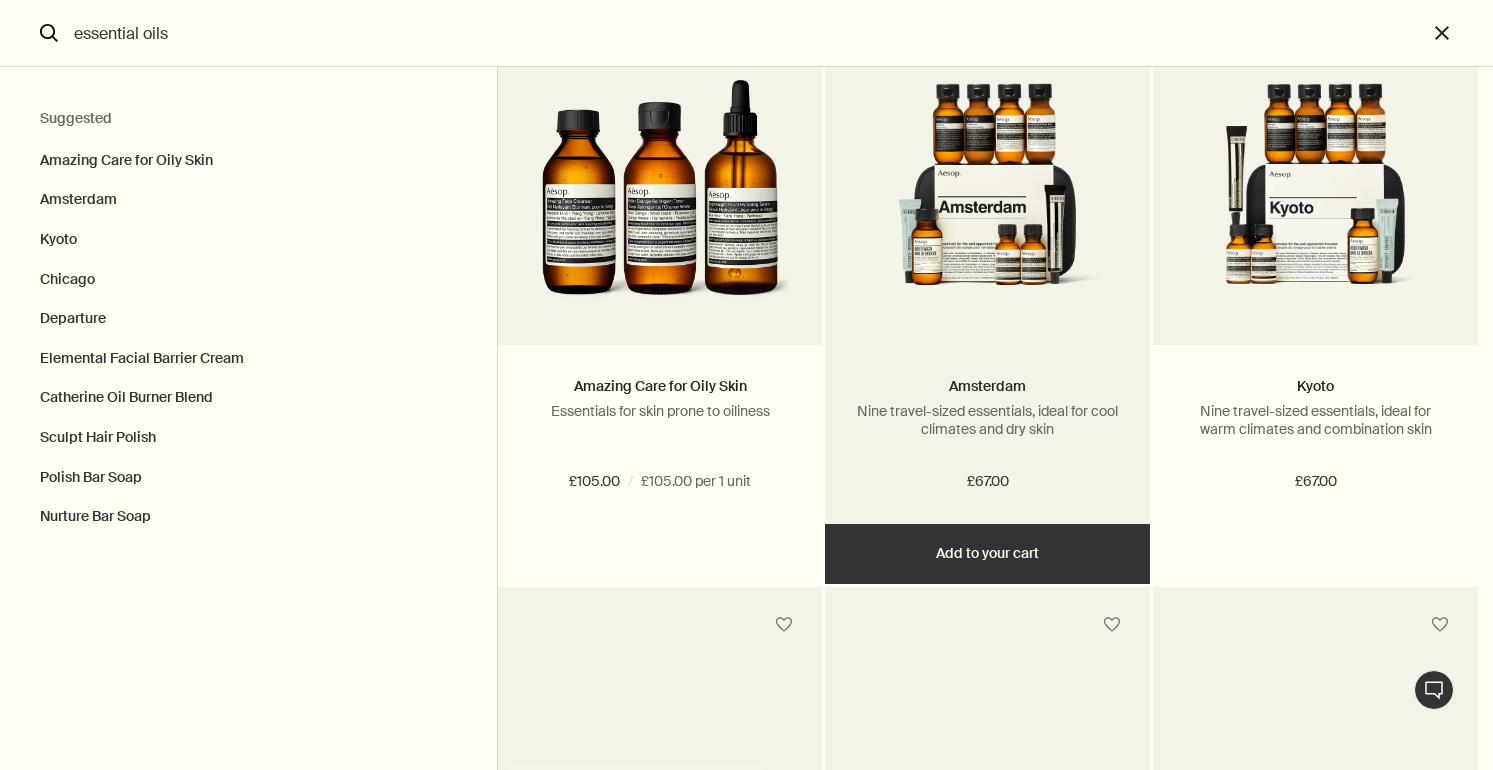 scroll, scrollTop: 195, scrollLeft: 0, axis: vertical 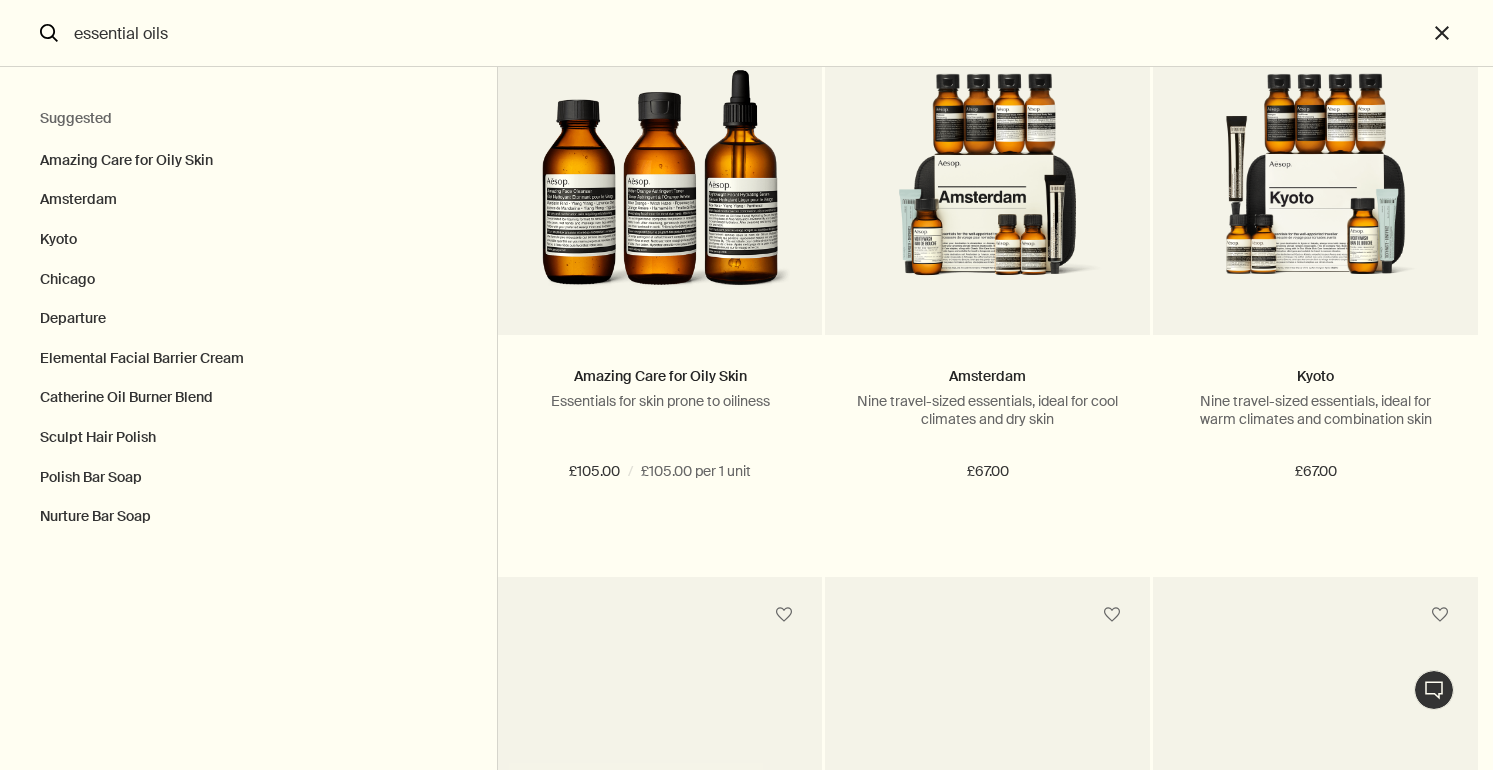 click on "search" at bounding box center [49, 33] 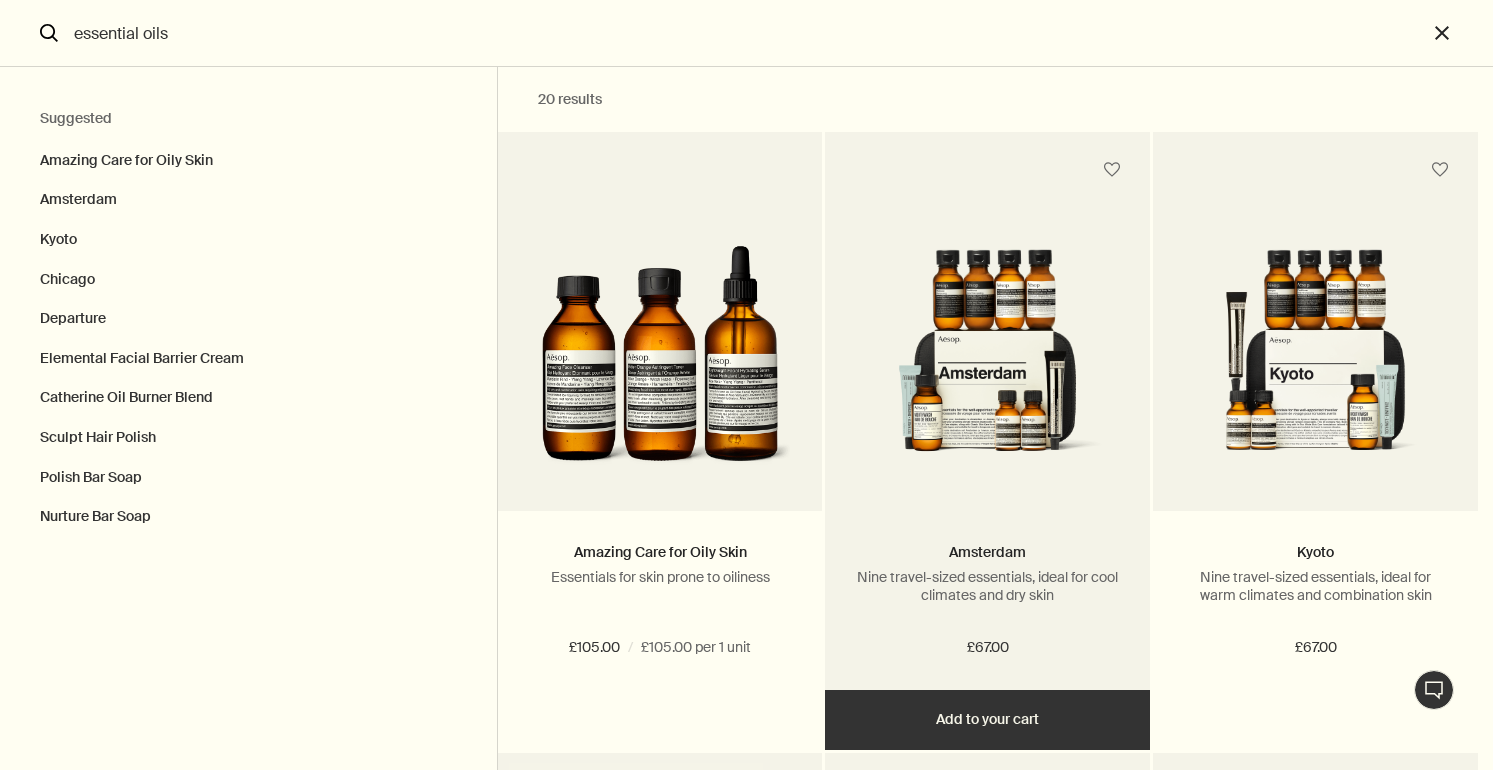 scroll, scrollTop: 0, scrollLeft: 0, axis: both 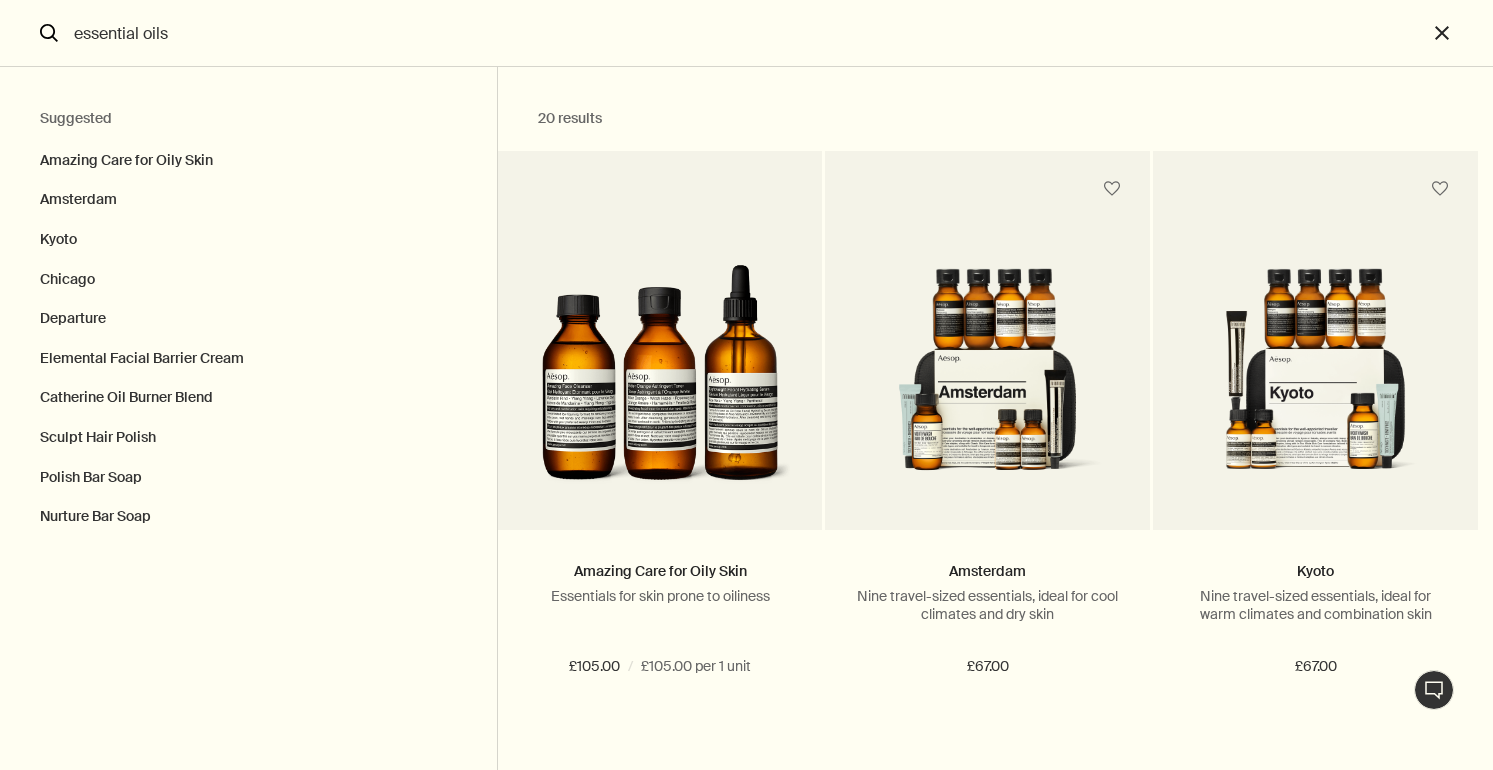 drag, startPoint x: 179, startPoint y: 30, endPoint x: 31, endPoint y: 17, distance: 148.56985 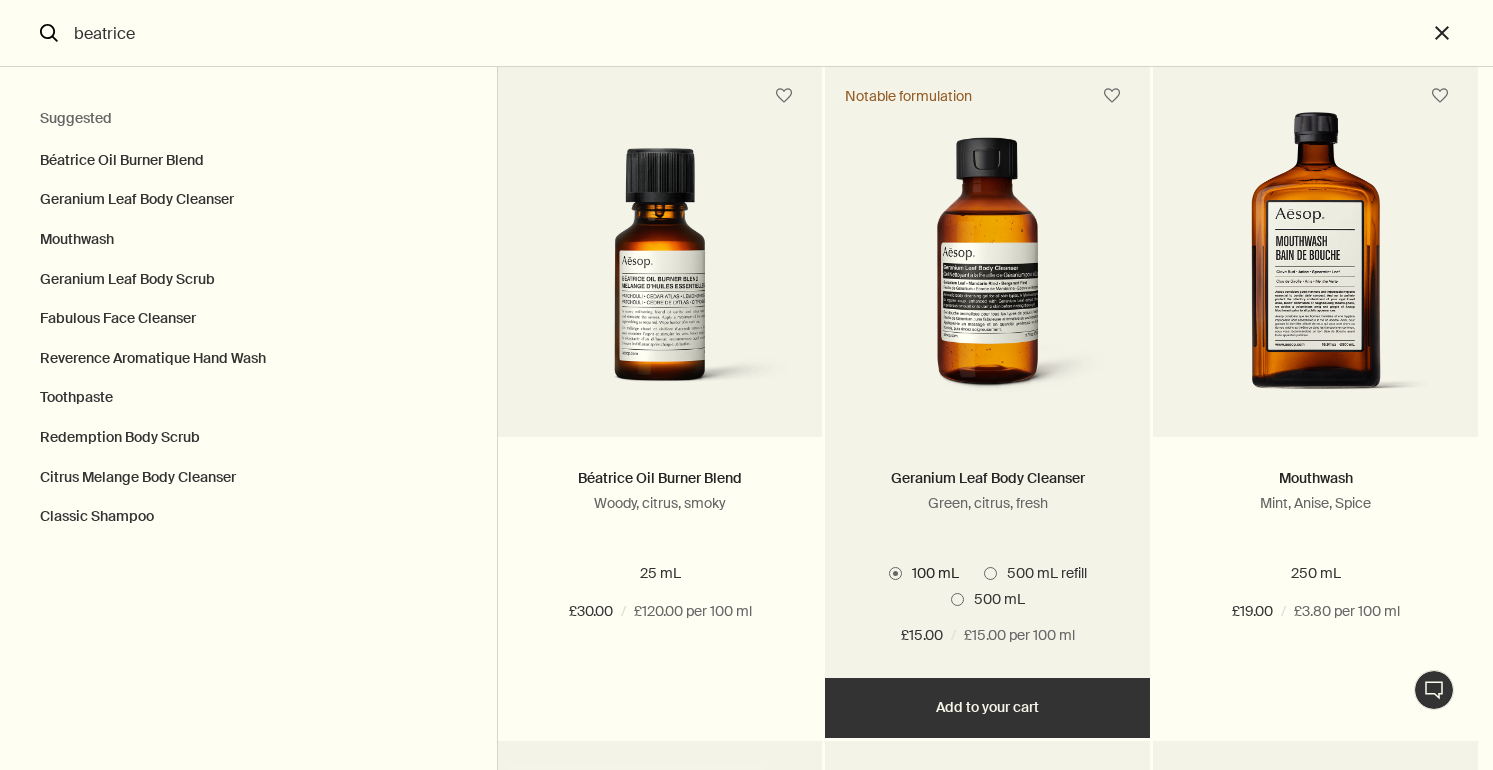 scroll, scrollTop: 0, scrollLeft: 0, axis: both 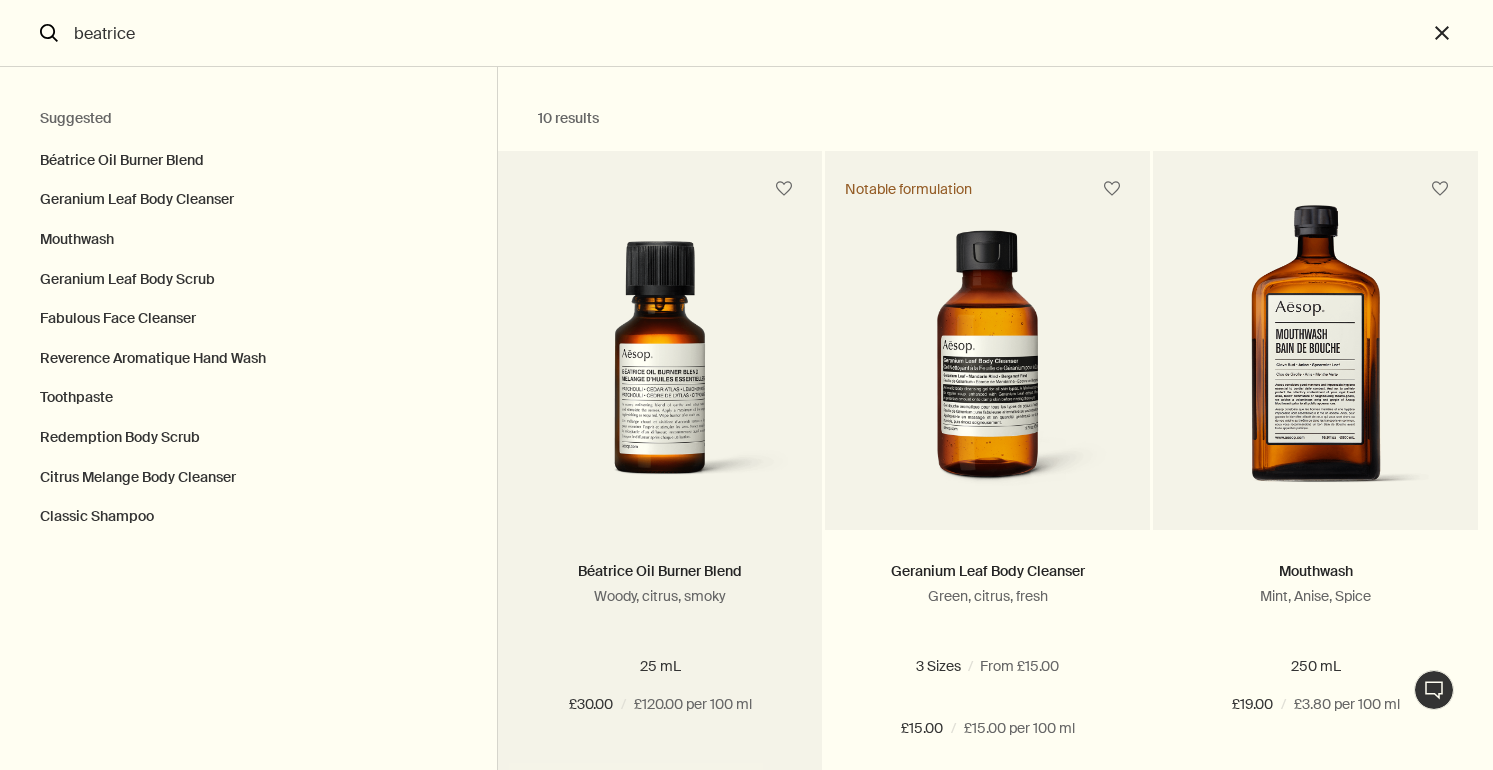 type on "beatrice" 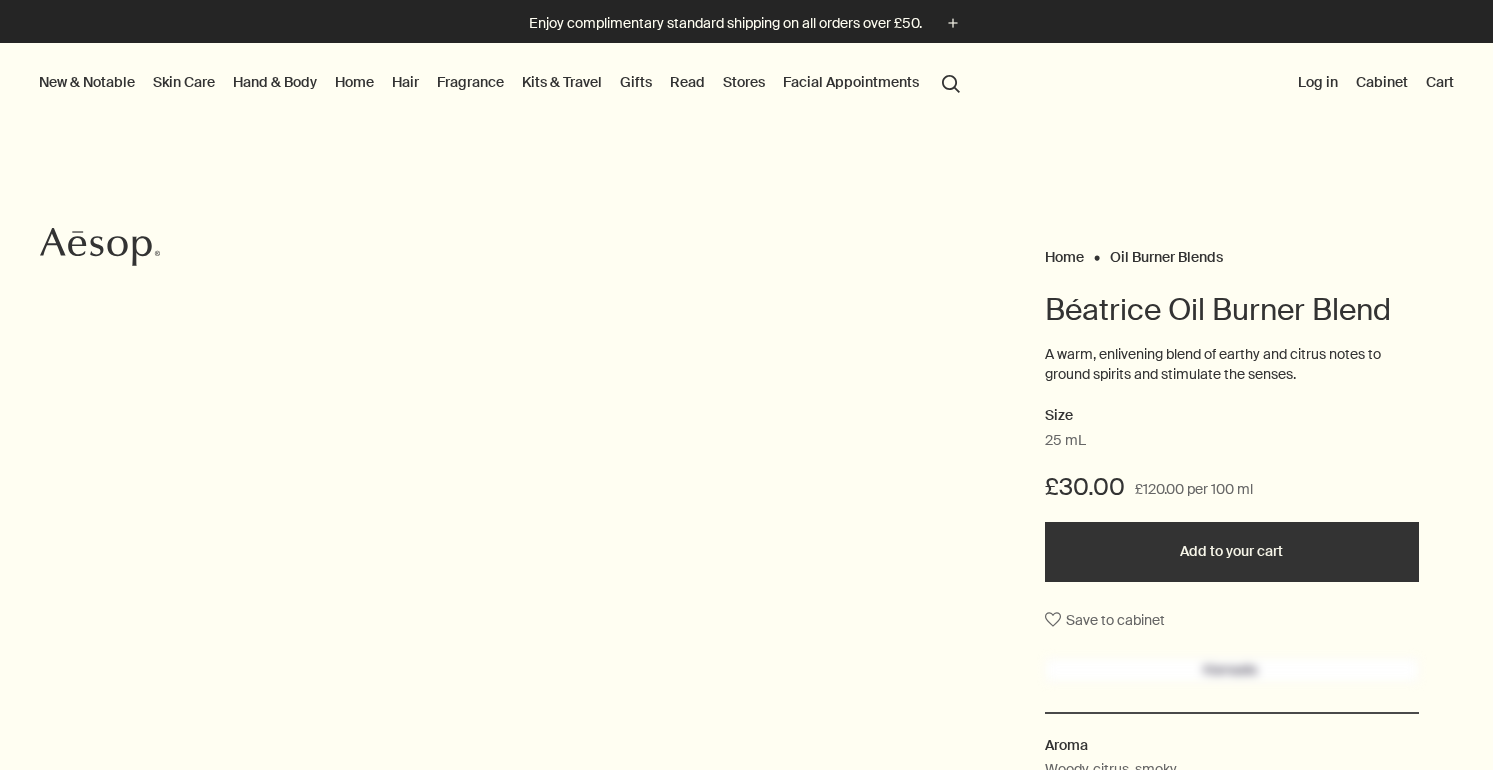 scroll, scrollTop: 0, scrollLeft: 0, axis: both 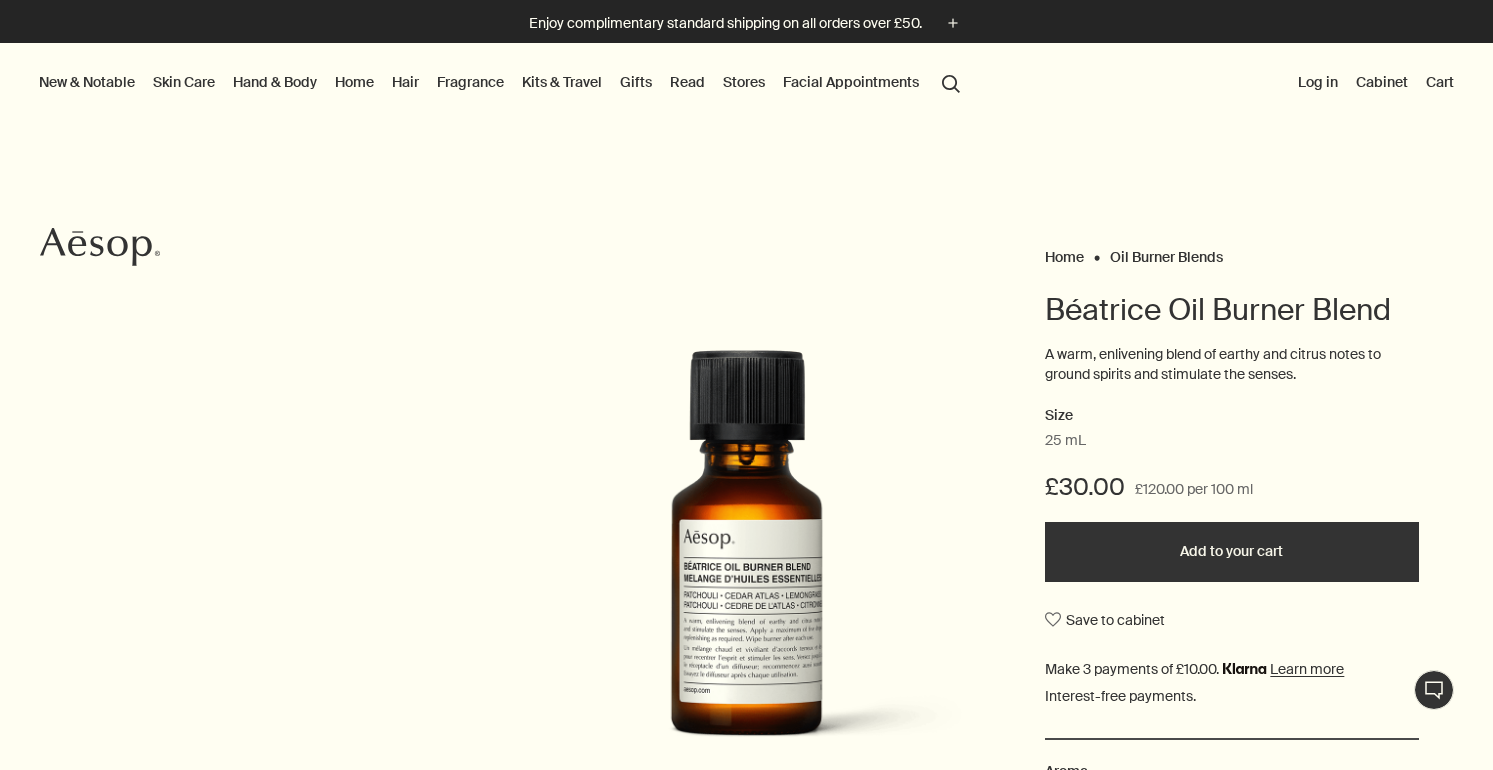 click on "search Search" at bounding box center [951, 82] 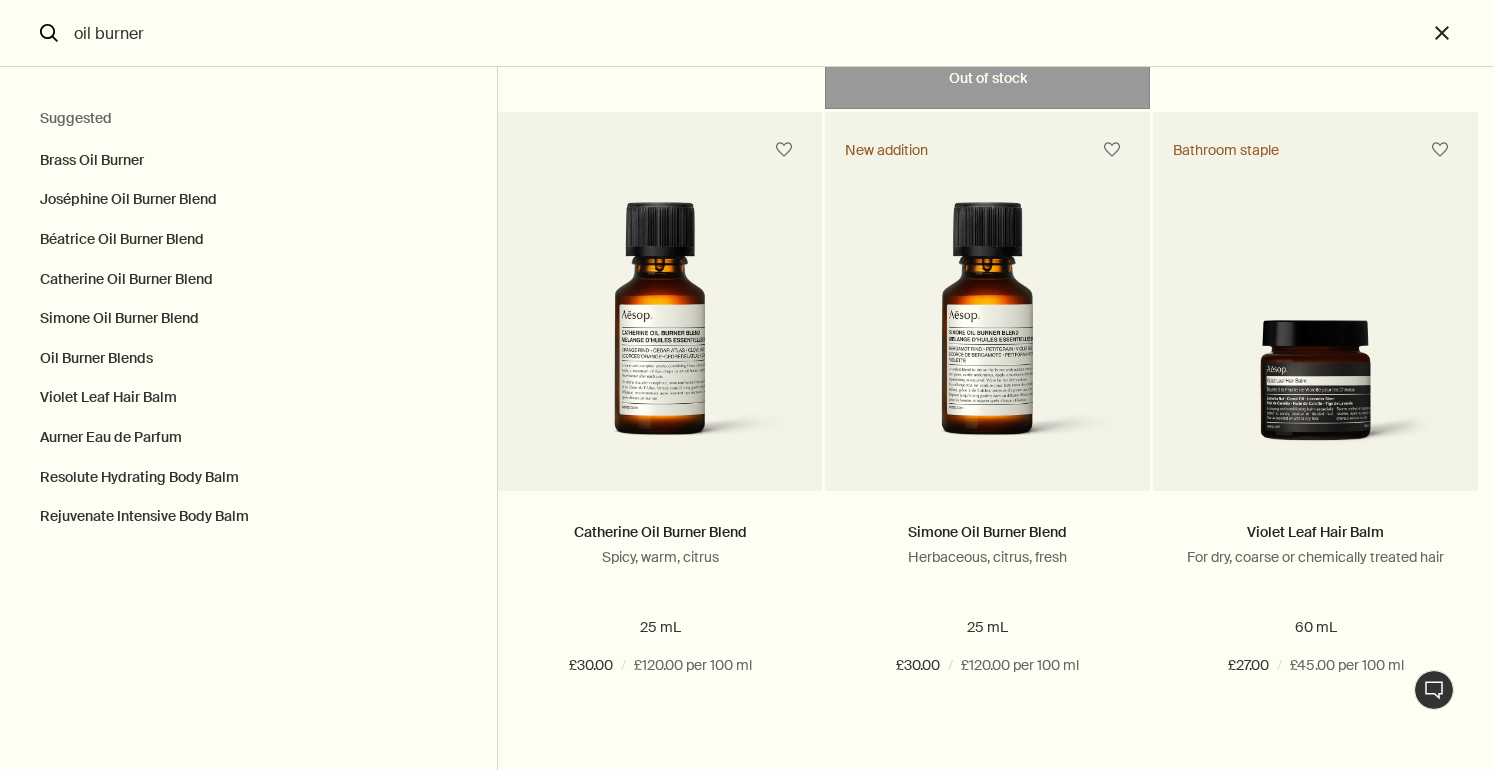 scroll, scrollTop: 720, scrollLeft: 0, axis: vertical 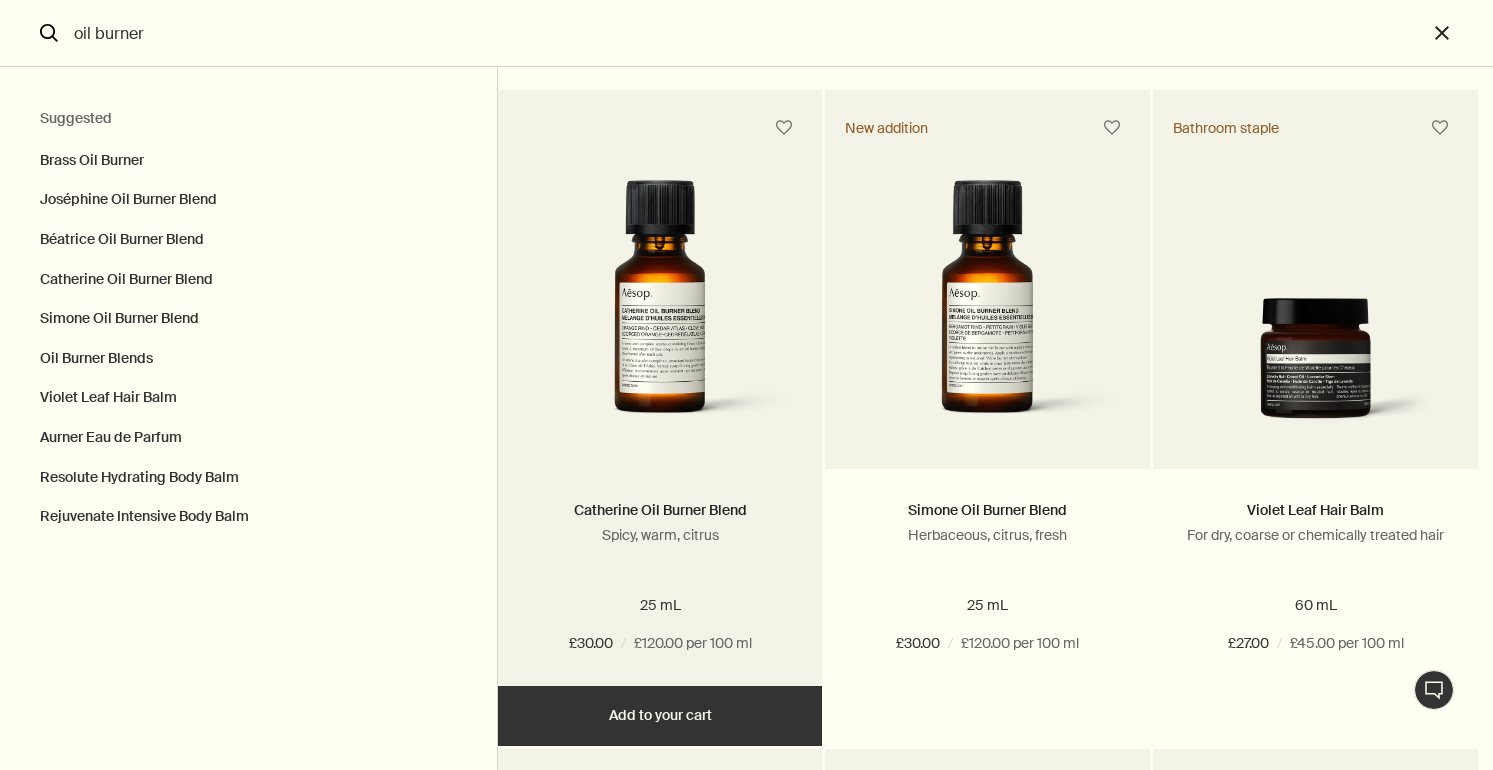 type on "oil burner" 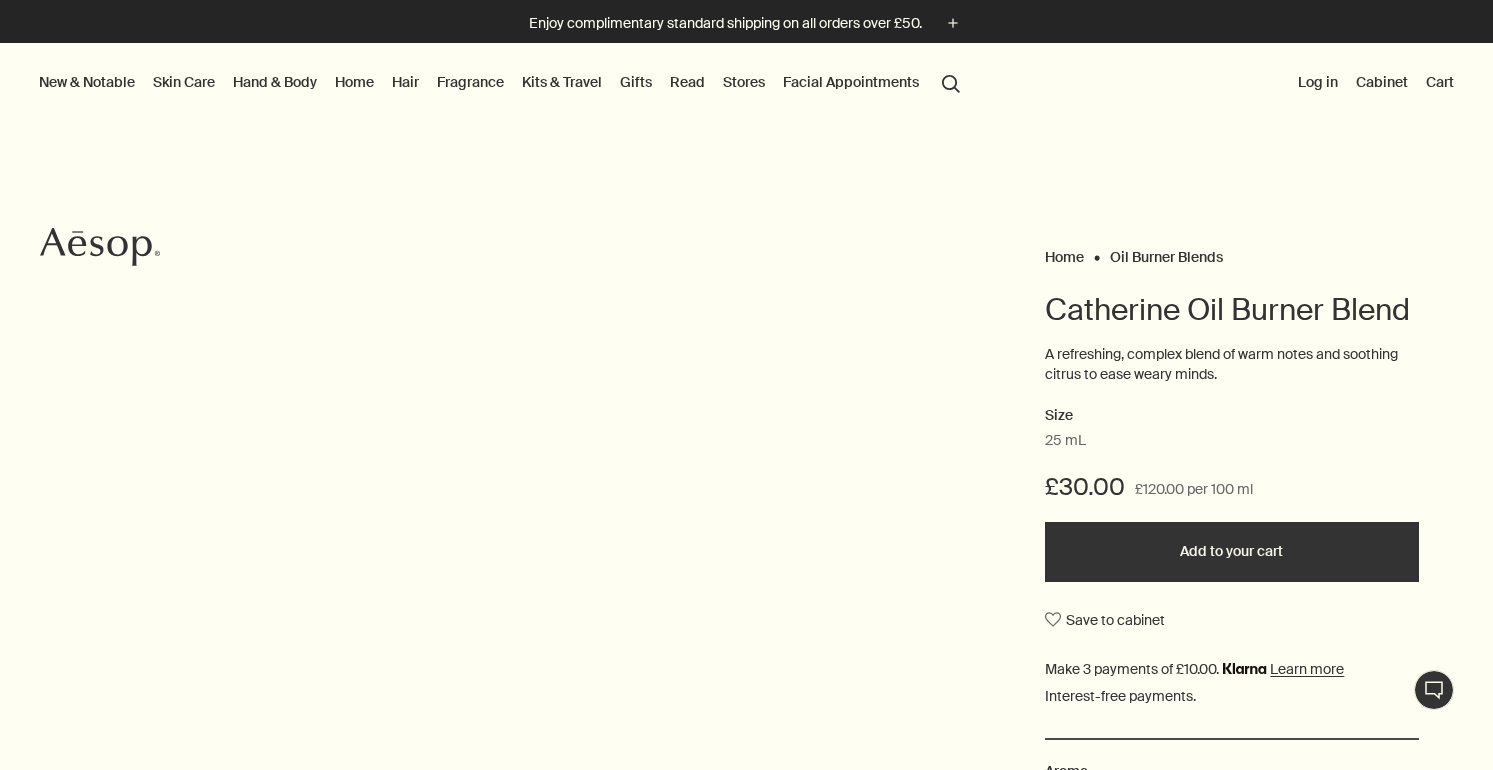 scroll, scrollTop: 0, scrollLeft: 0, axis: both 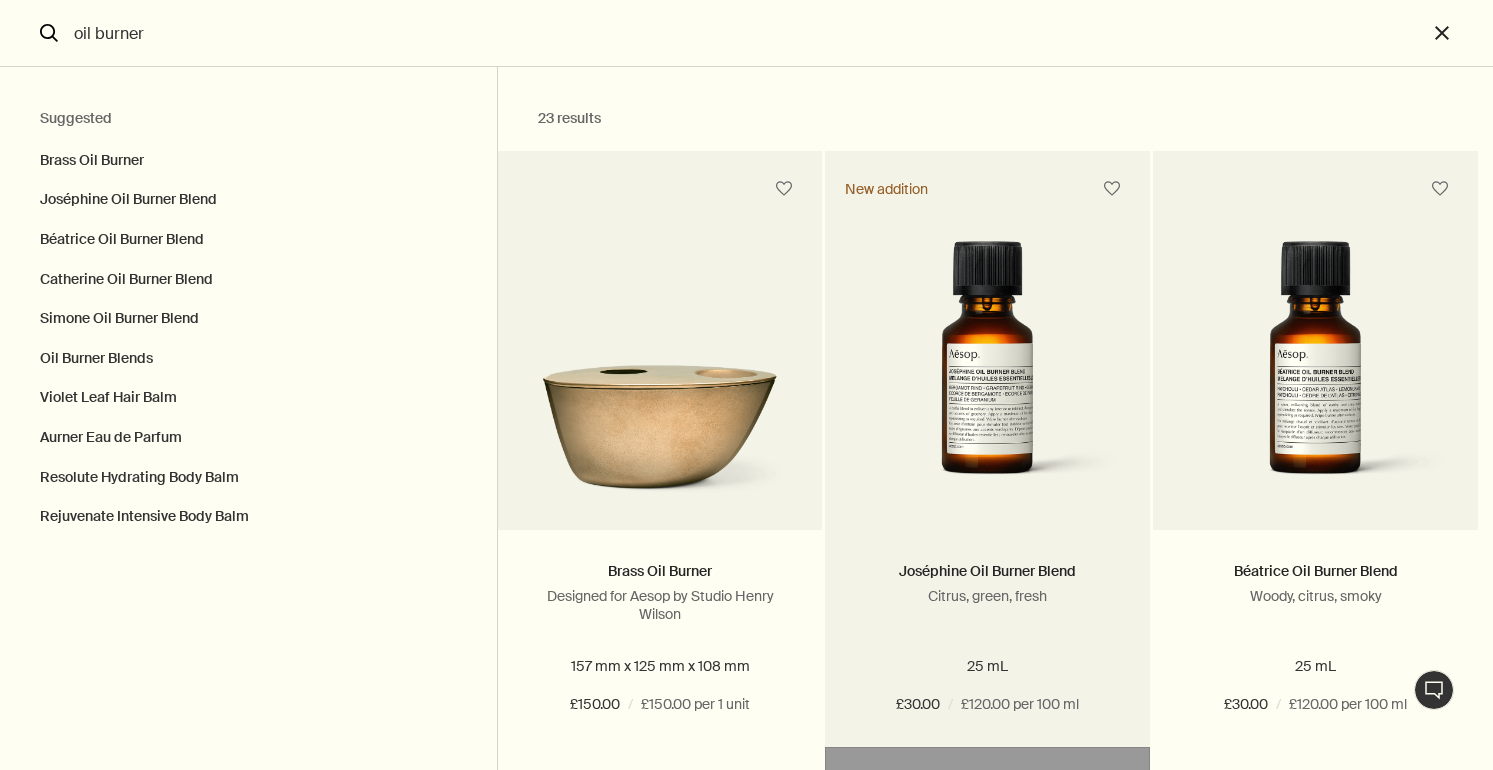 click at bounding box center (987, 370) 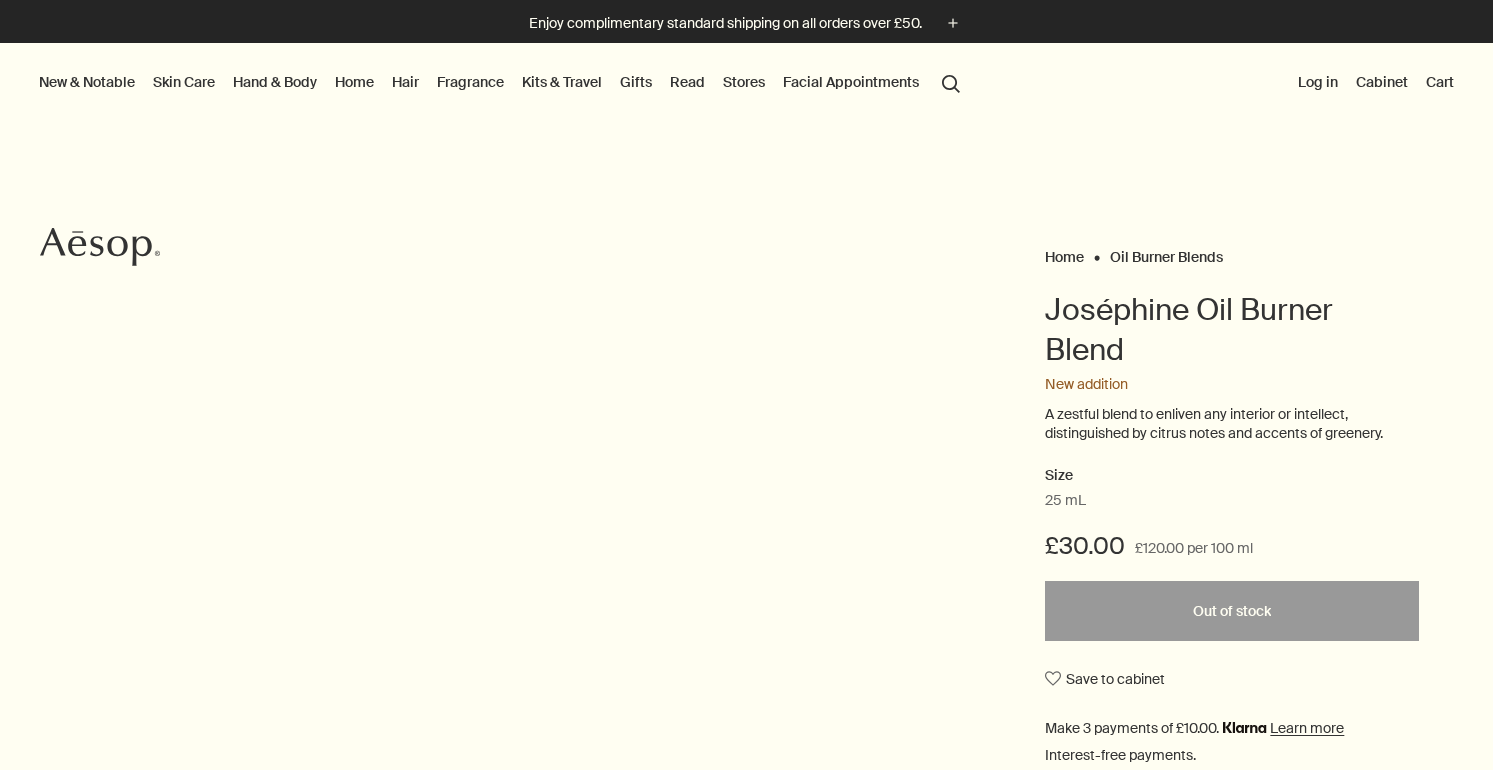 scroll, scrollTop: 0, scrollLeft: 0, axis: both 